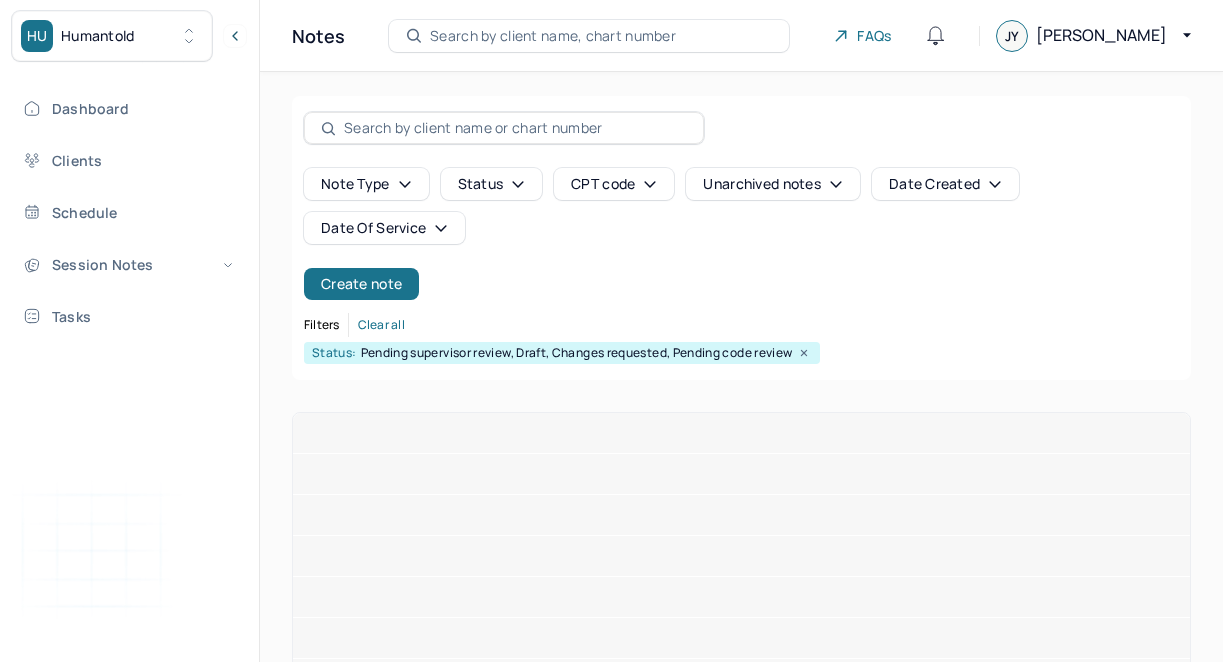 scroll, scrollTop: 0, scrollLeft: 0, axis: both 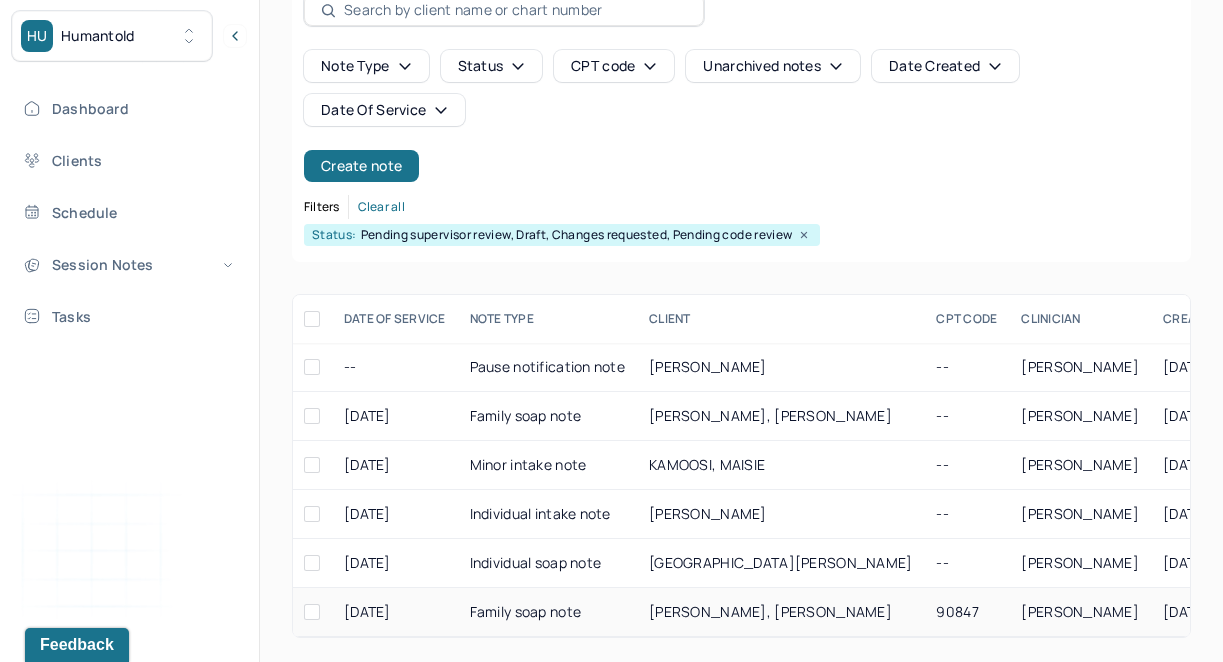 click on "Family soap note" at bounding box center [547, 612] 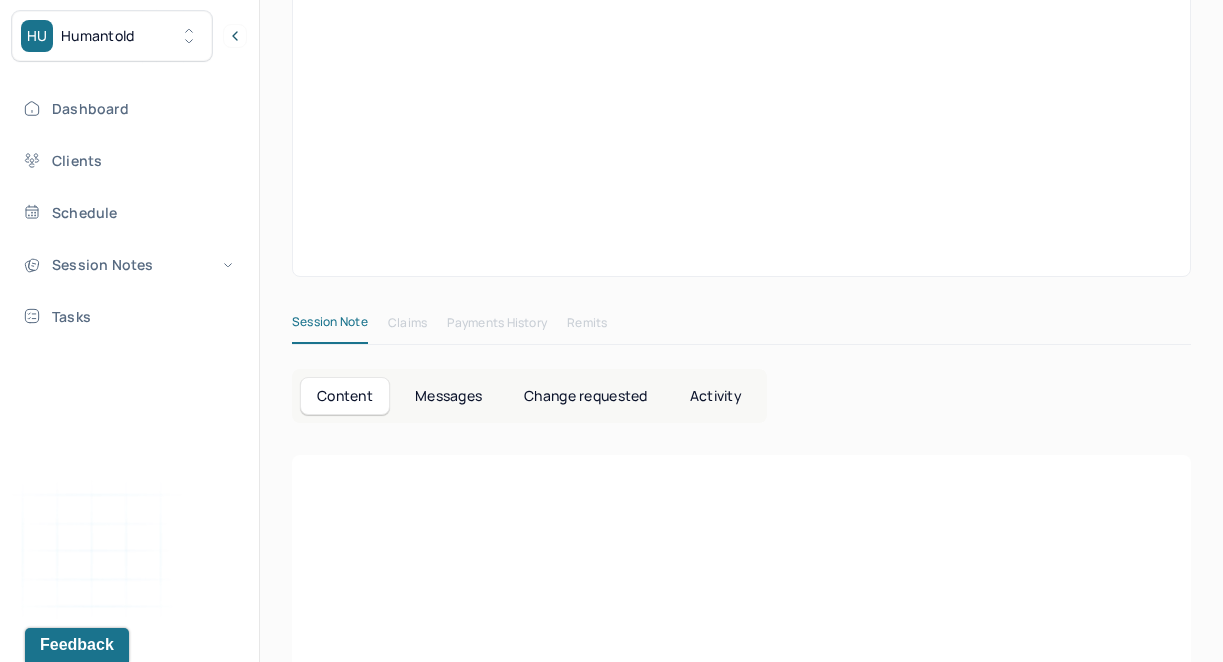 click on "Activity" at bounding box center (716, 396) 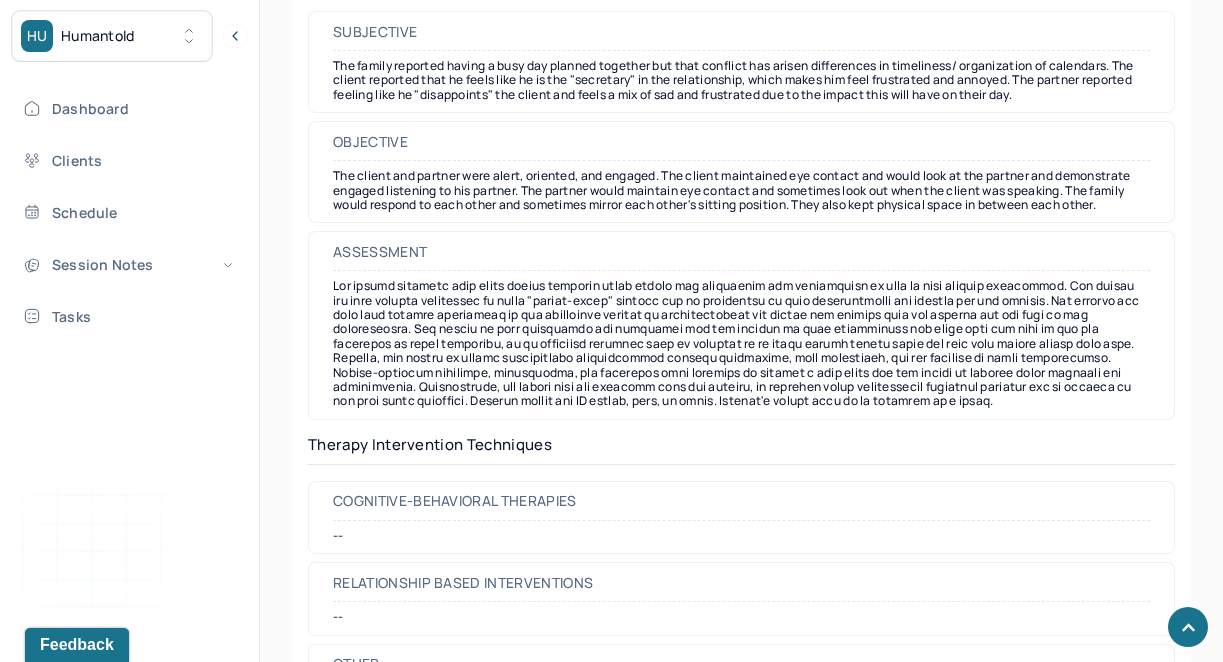 scroll, scrollTop: 1965, scrollLeft: 0, axis: vertical 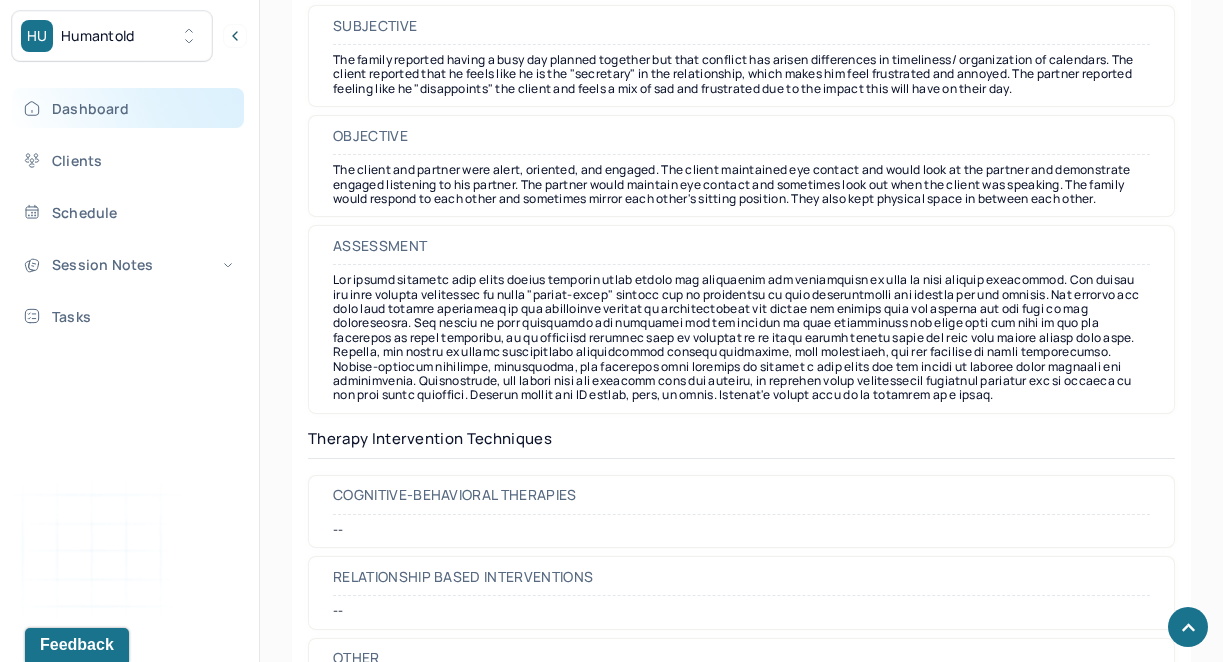 click on "Dashboard" at bounding box center [128, 108] 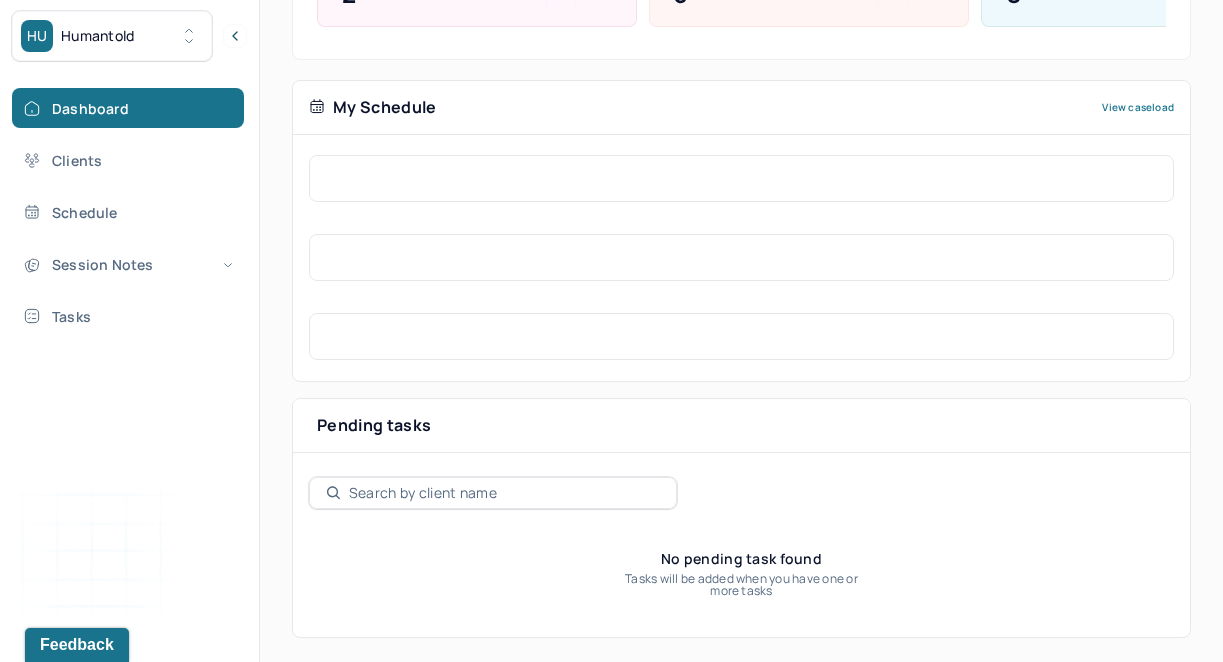 scroll, scrollTop: 384, scrollLeft: 0, axis: vertical 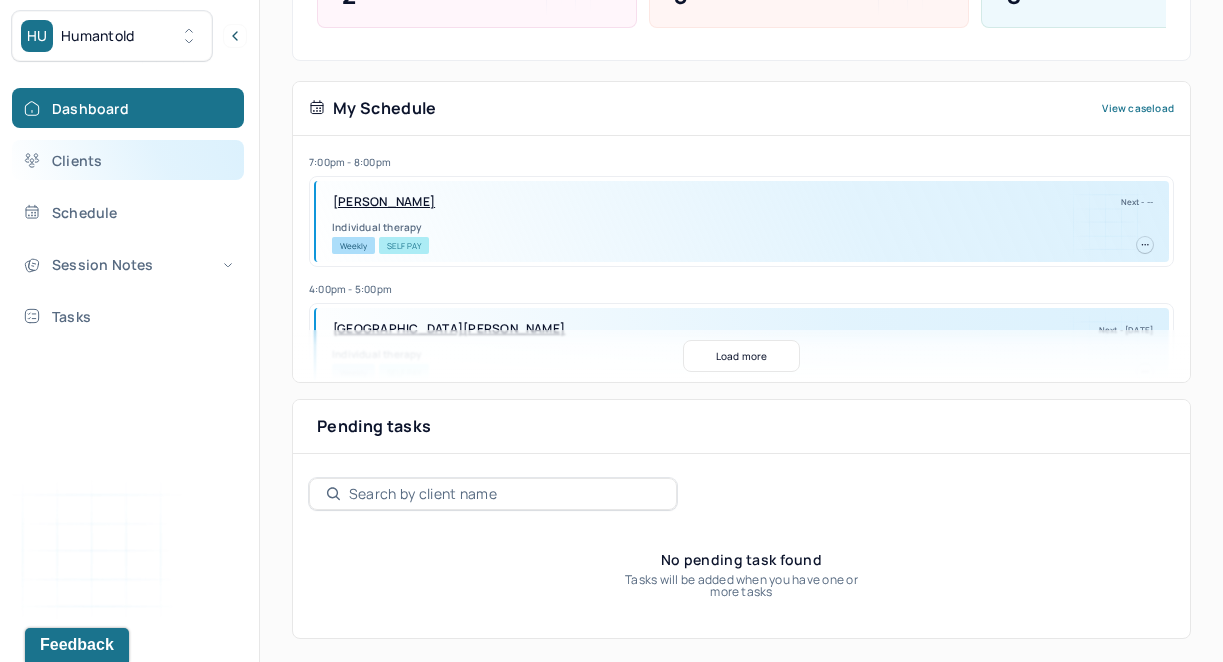click on "Clients" at bounding box center [128, 160] 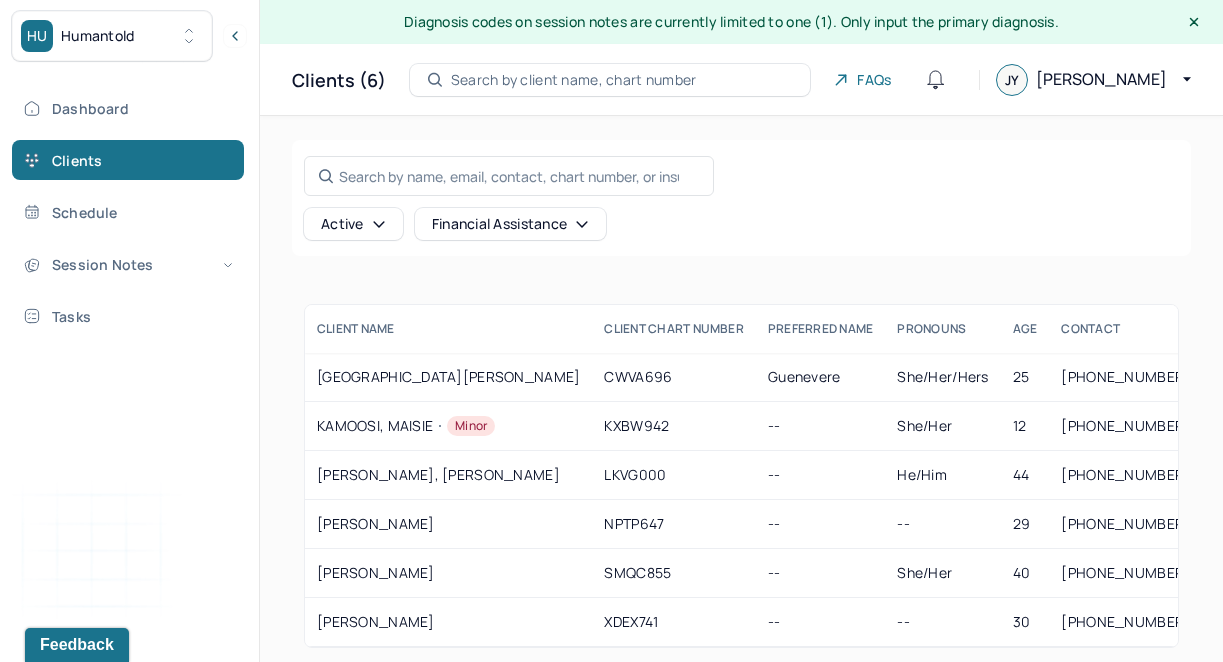 scroll, scrollTop: 26, scrollLeft: 0, axis: vertical 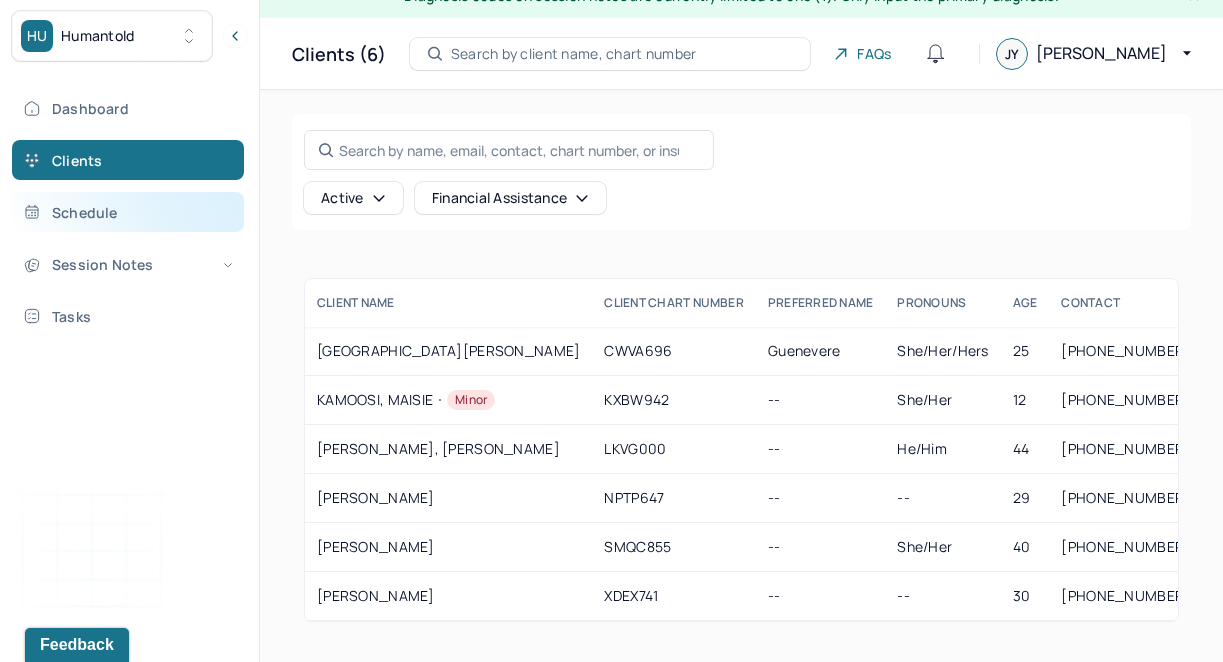 click on "Schedule" at bounding box center [128, 212] 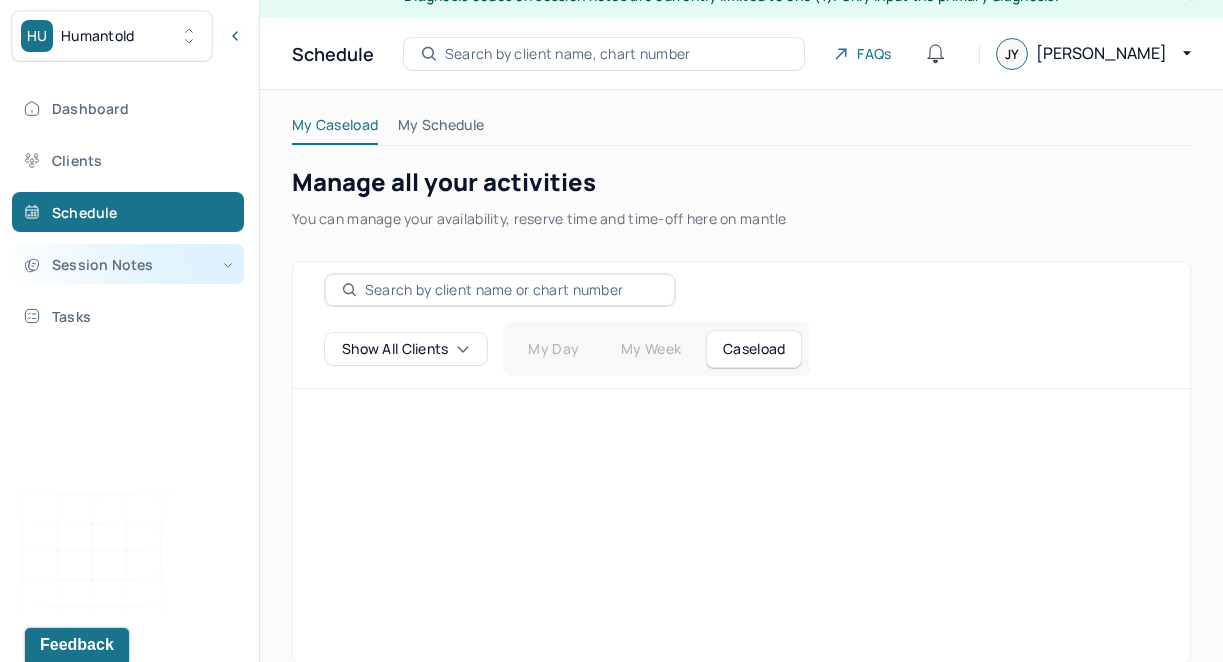click on "Session Notes" at bounding box center (128, 264) 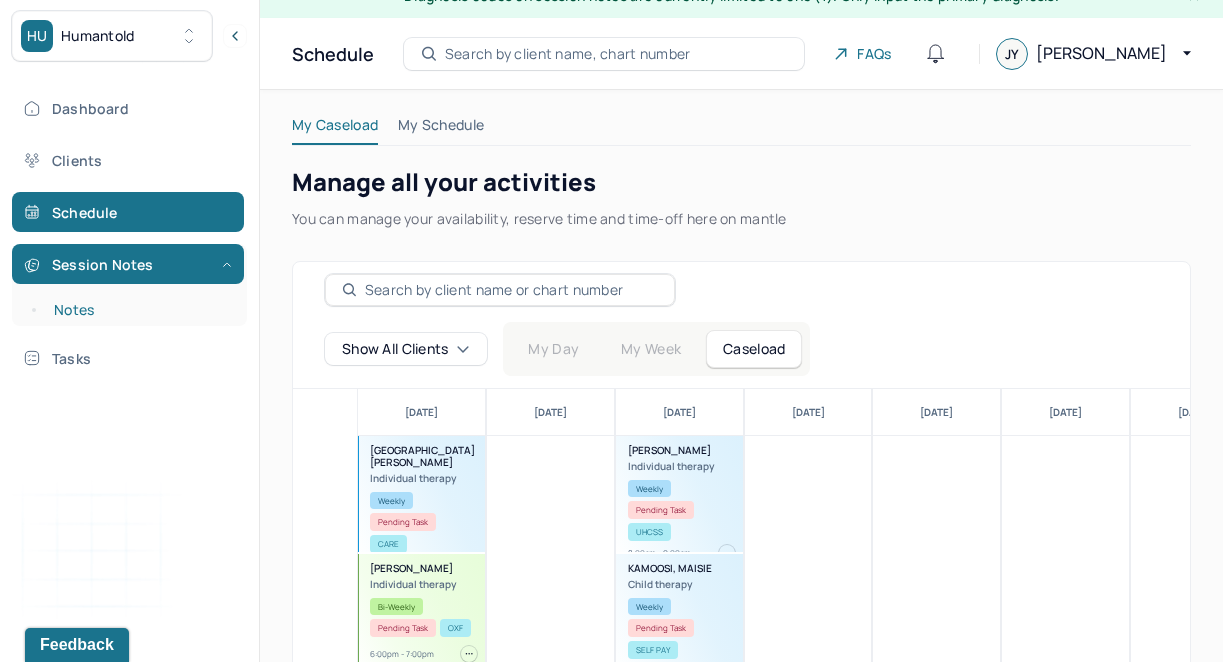 click on "Notes" at bounding box center (139, 310) 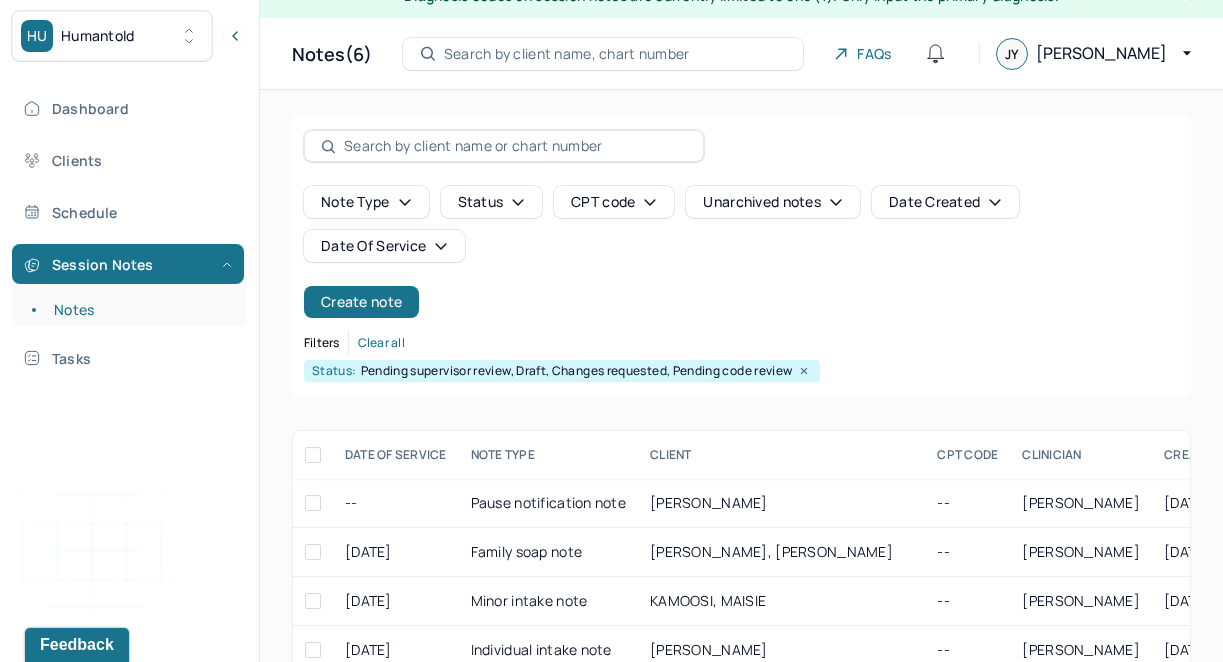 scroll, scrollTop: 163, scrollLeft: 0, axis: vertical 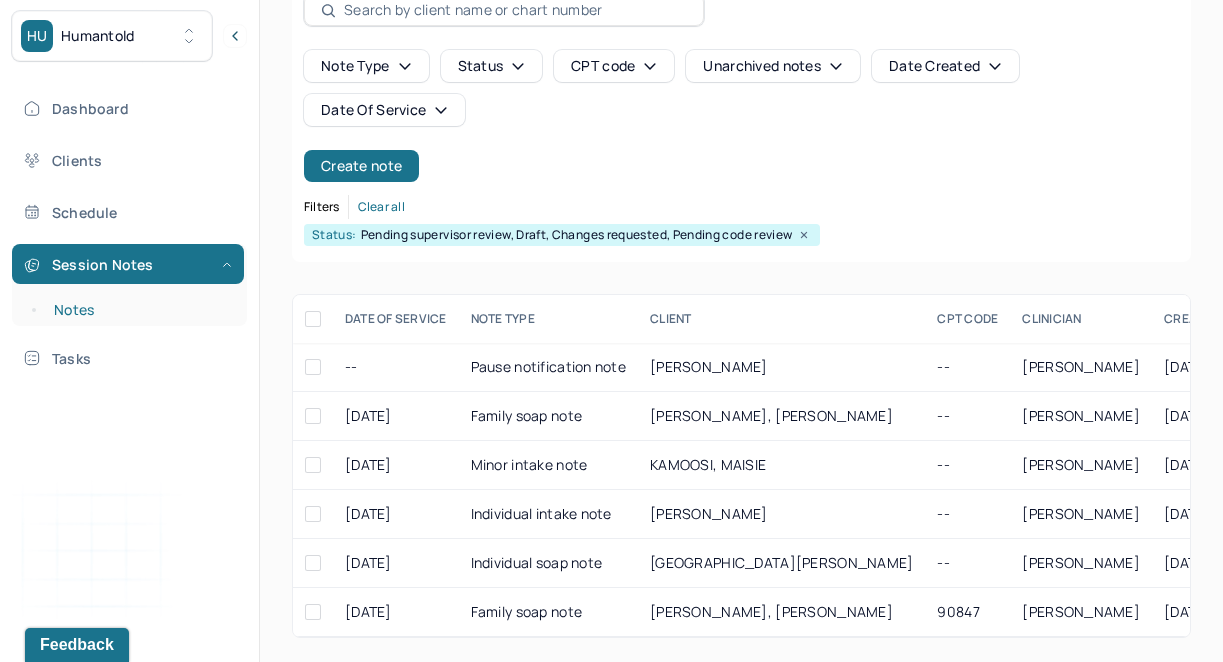 click on "Notes" at bounding box center (139, 310) 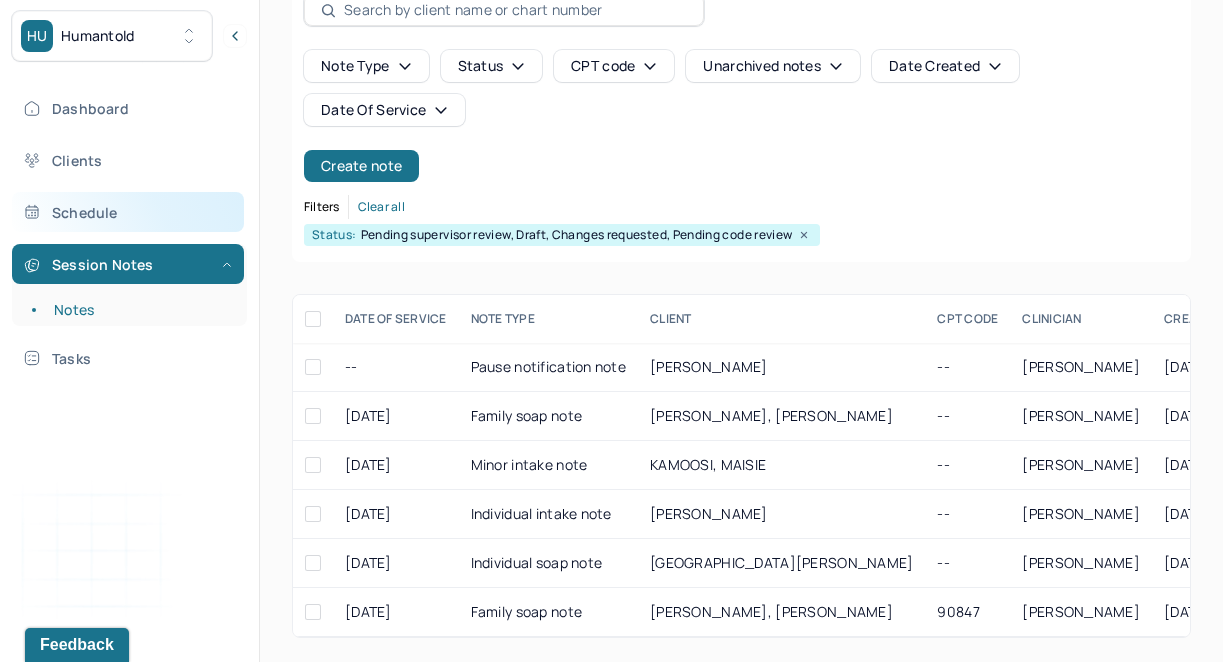 click on "Schedule" at bounding box center (128, 212) 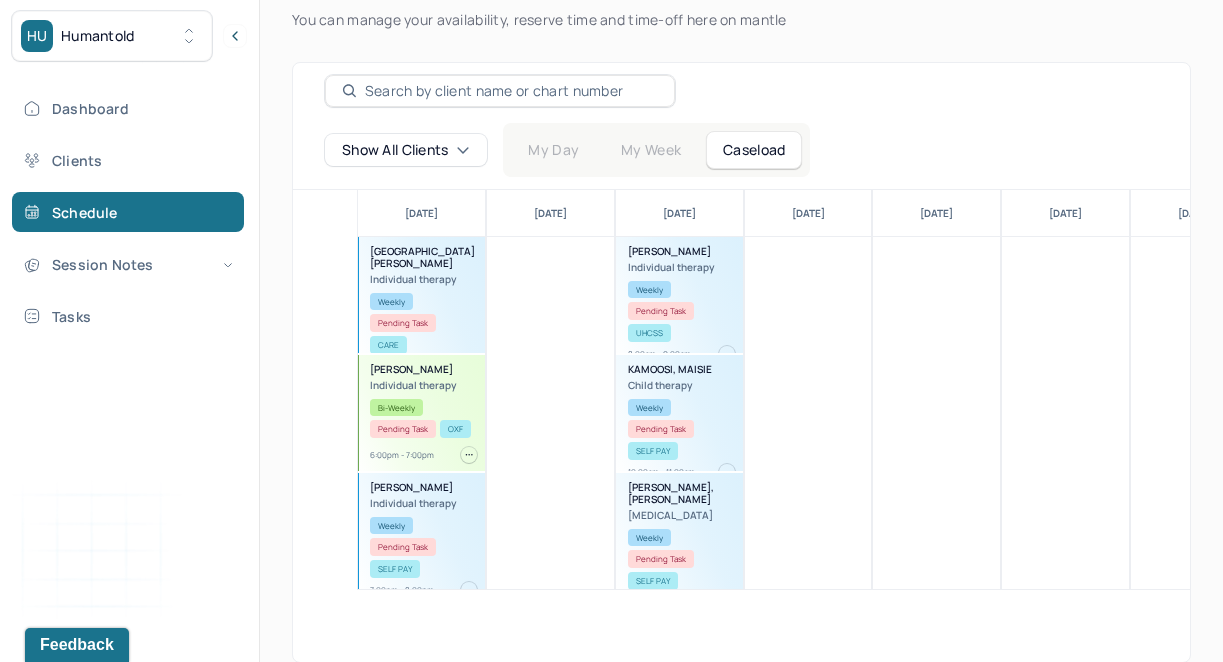 scroll, scrollTop: 220, scrollLeft: 0, axis: vertical 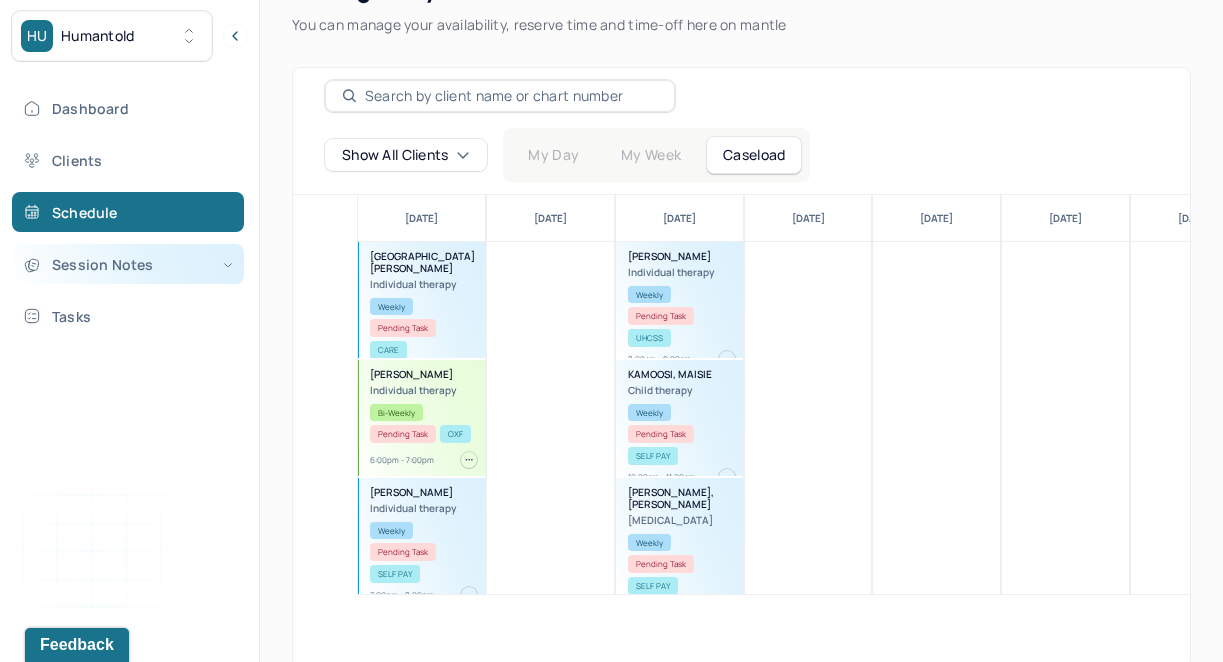 click on "Session Notes" at bounding box center [128, 264] 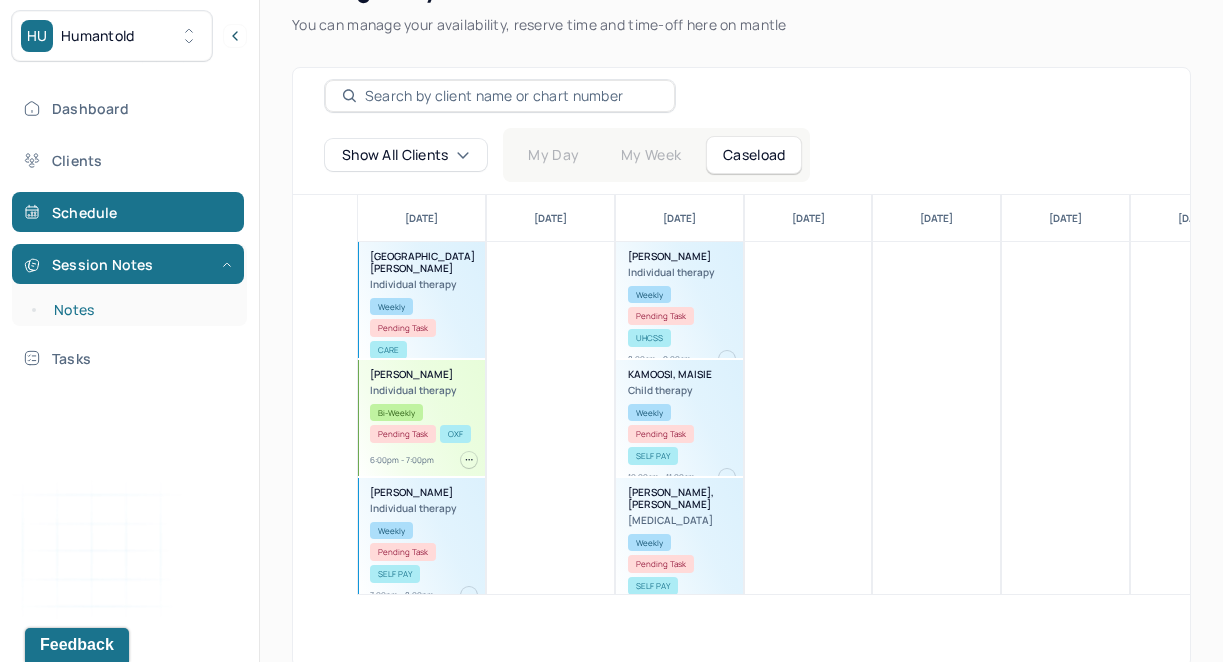 click on "Notes" at bounding box center (139, 310) 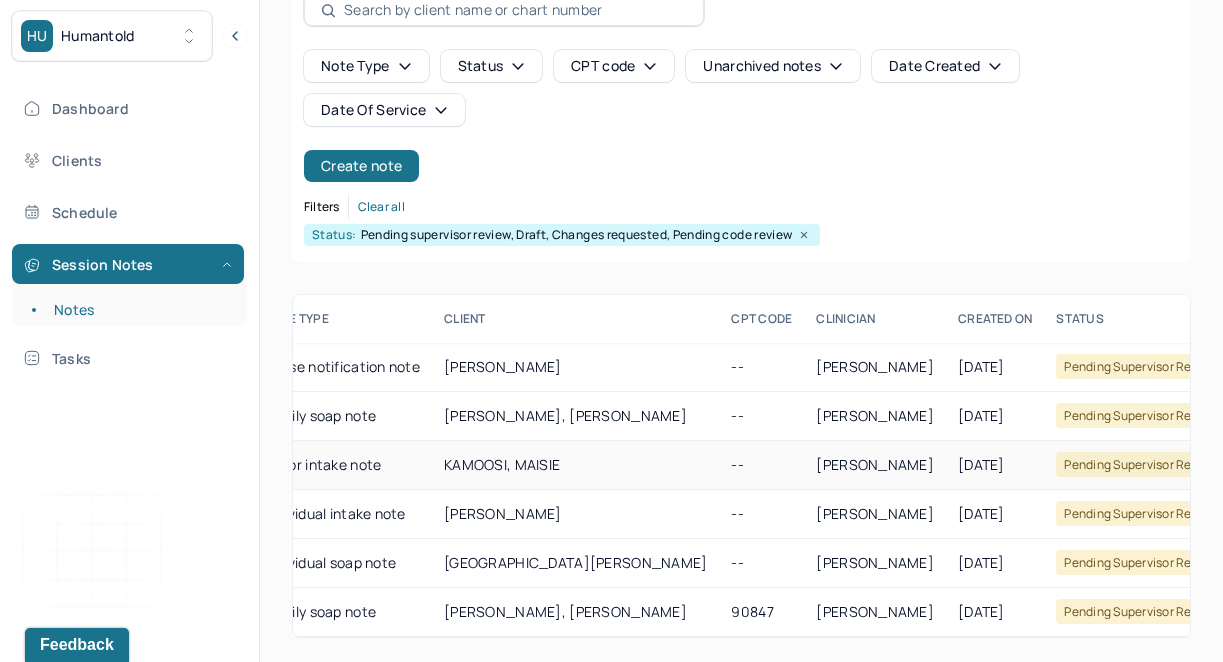 scroll, scrollTop: 0, scrollLeft: 301, axis: horizontal 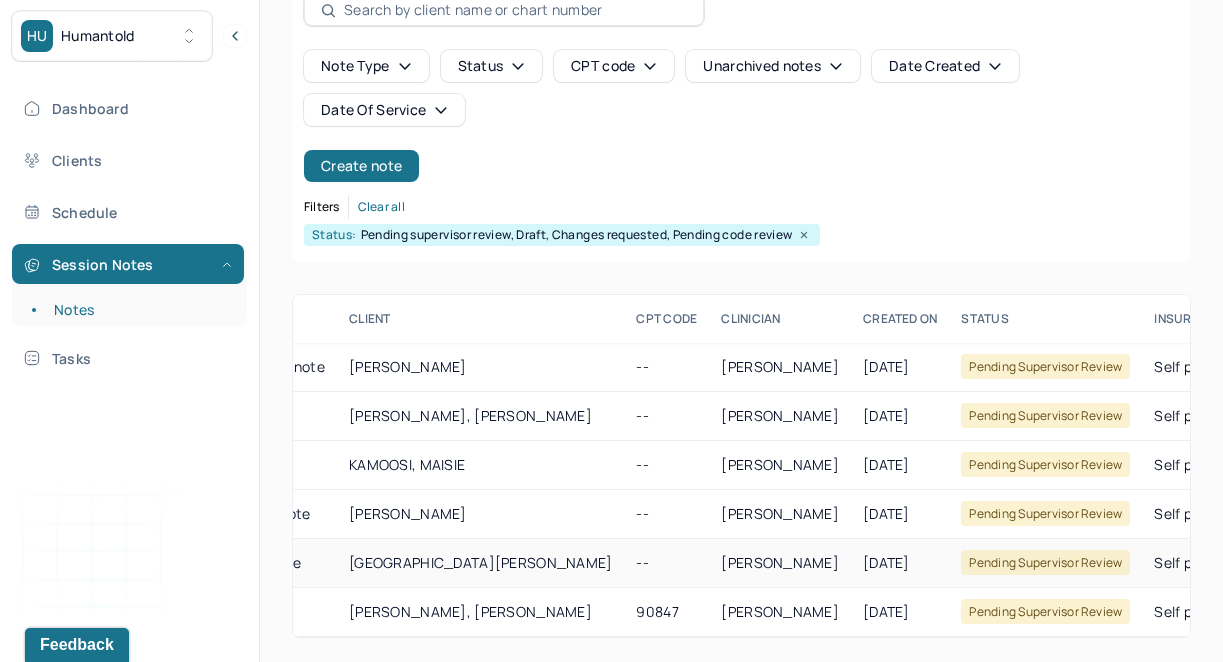 click on "Pending supervisor review" at bounding box center [1045, 562] 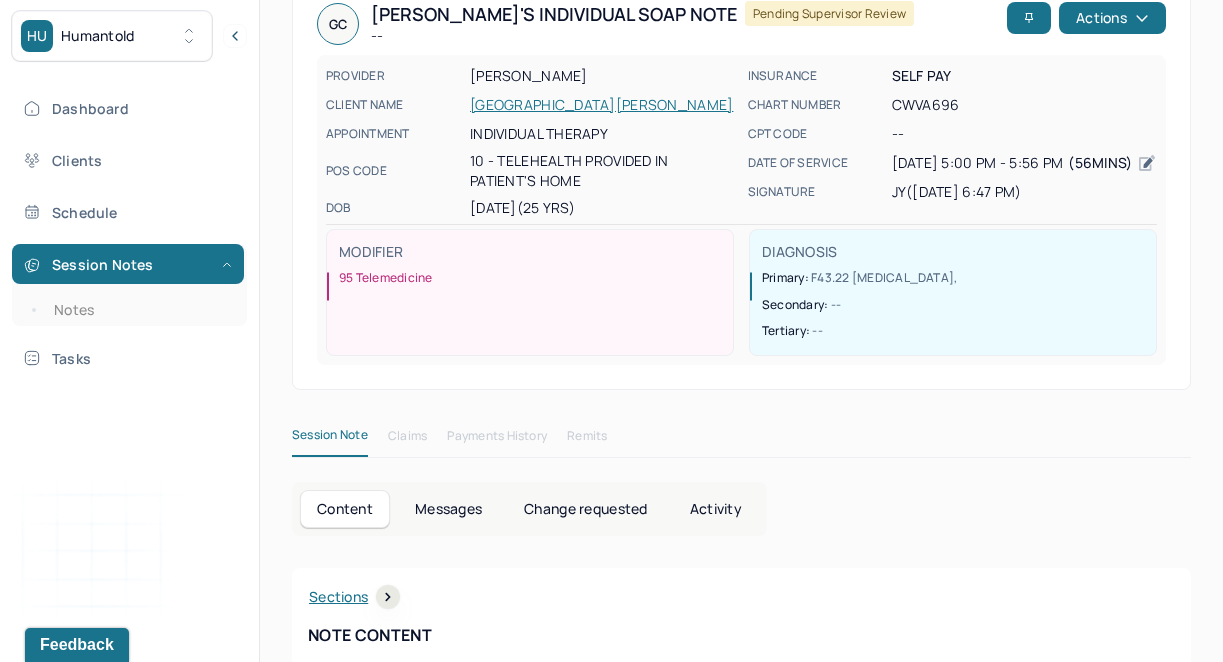 click on "Activity" at bounding box center [716, 509] 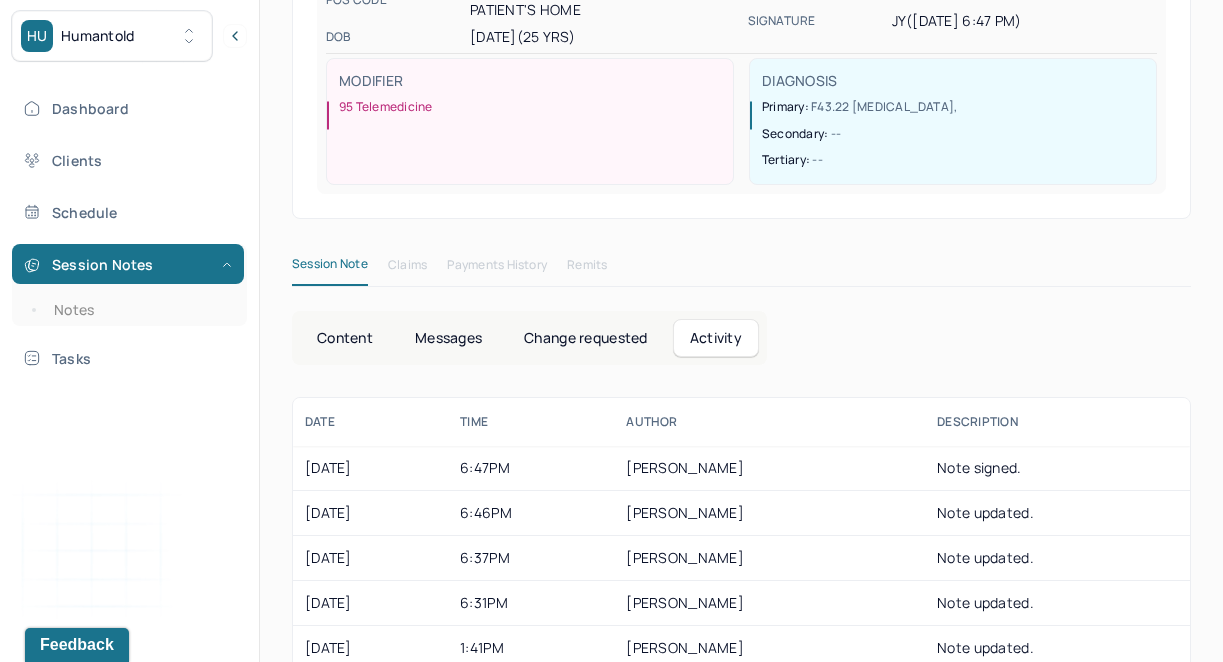 scroll, scrollTop: 414, scrollLeft: 0, axis: vertical 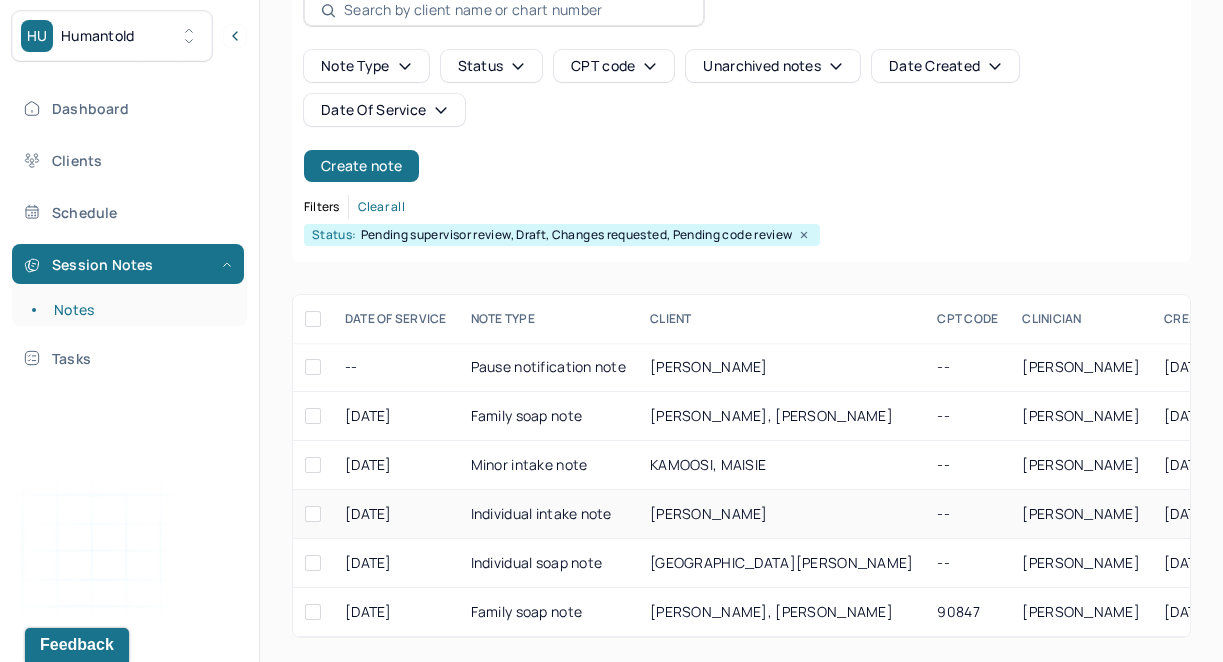 click on "[PERSON_NAME]" at bounding box center [709, 513] 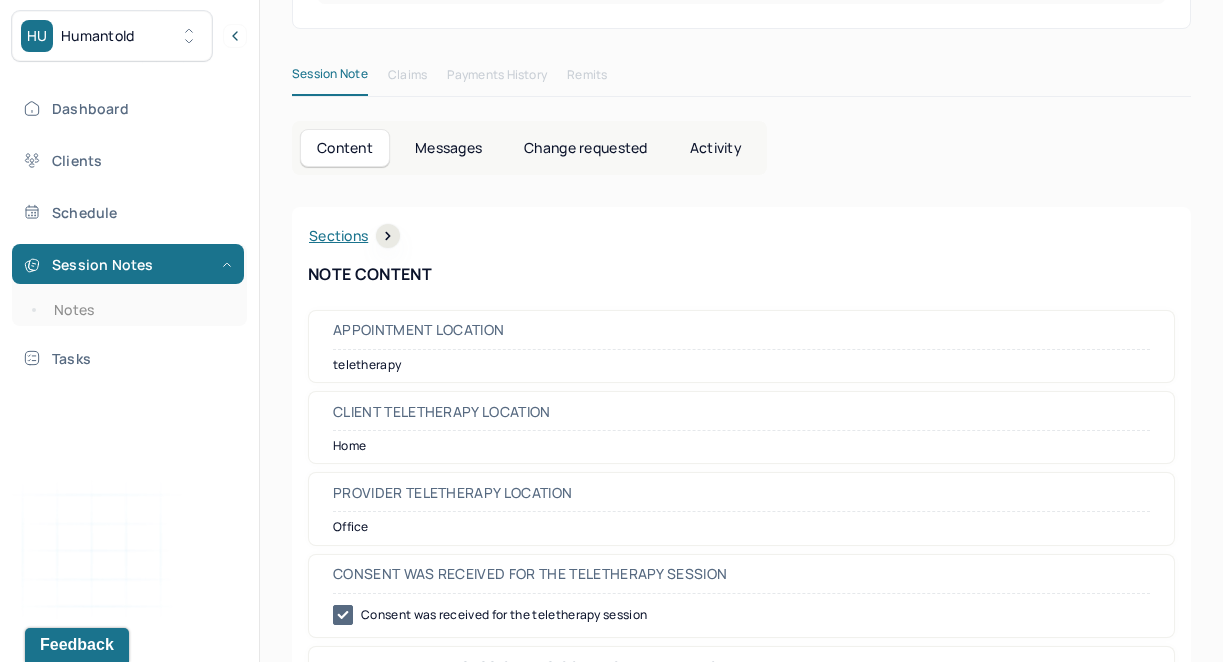 click on "Activity" at bounding box center (716, 148) 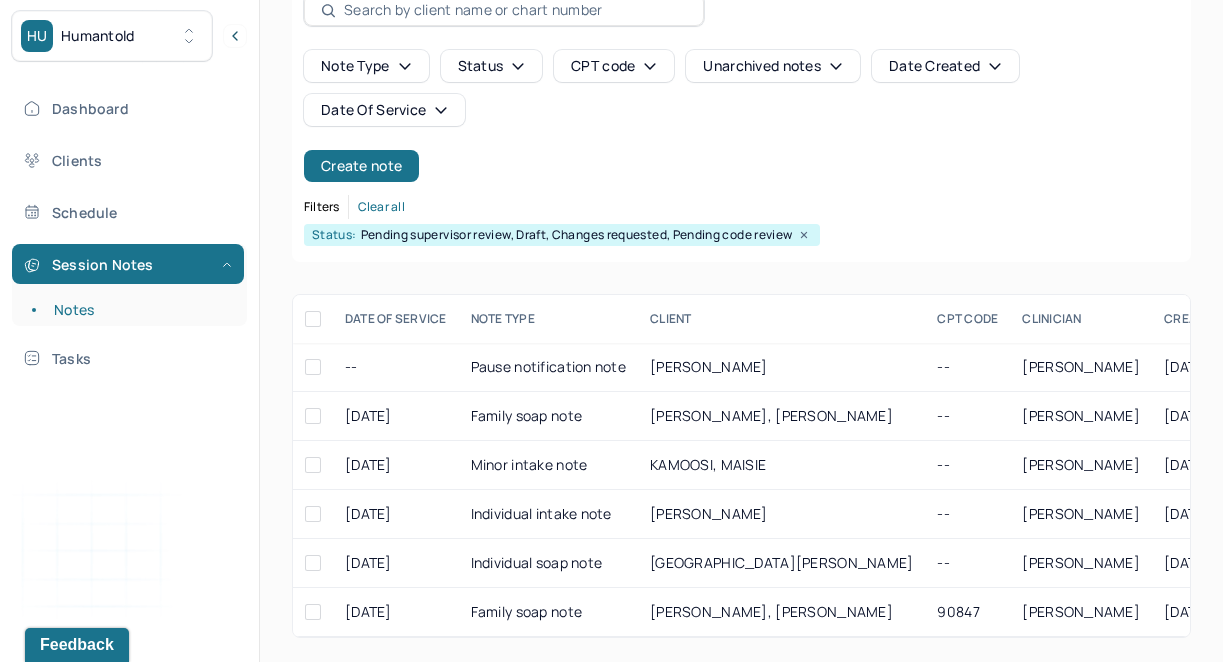 scroll, scrollTop: 163, scrollLeft: 0, axis: vertical 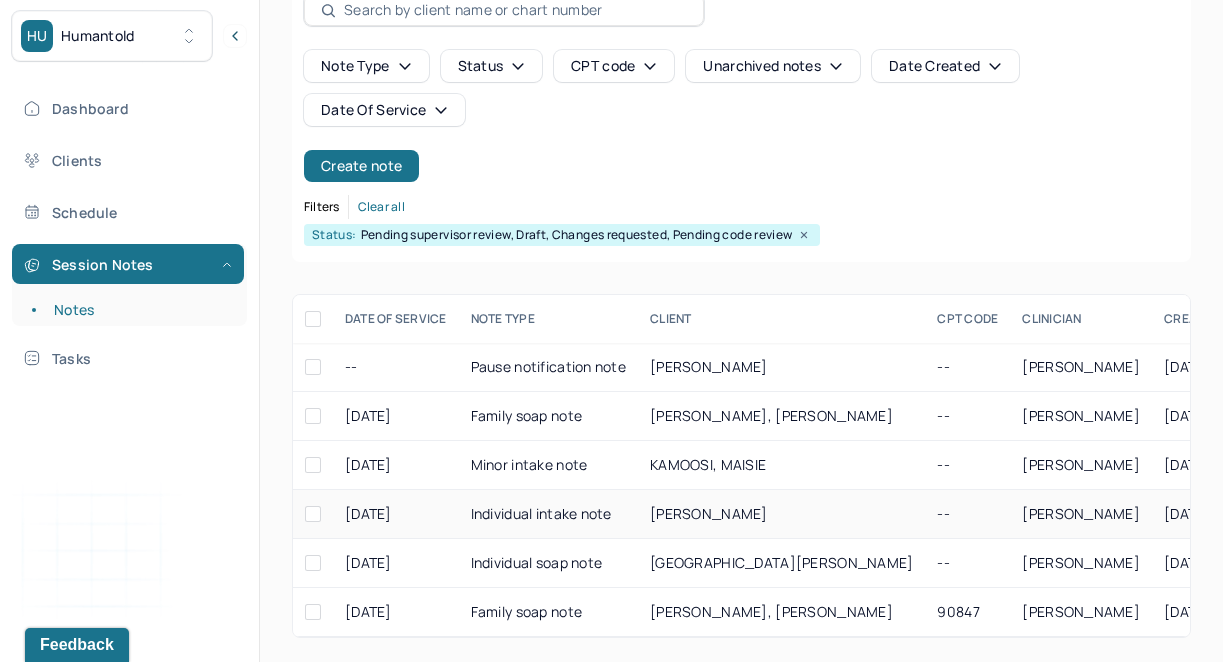 click on "[PERSON_NAME]" at bounding box center (709, 513) 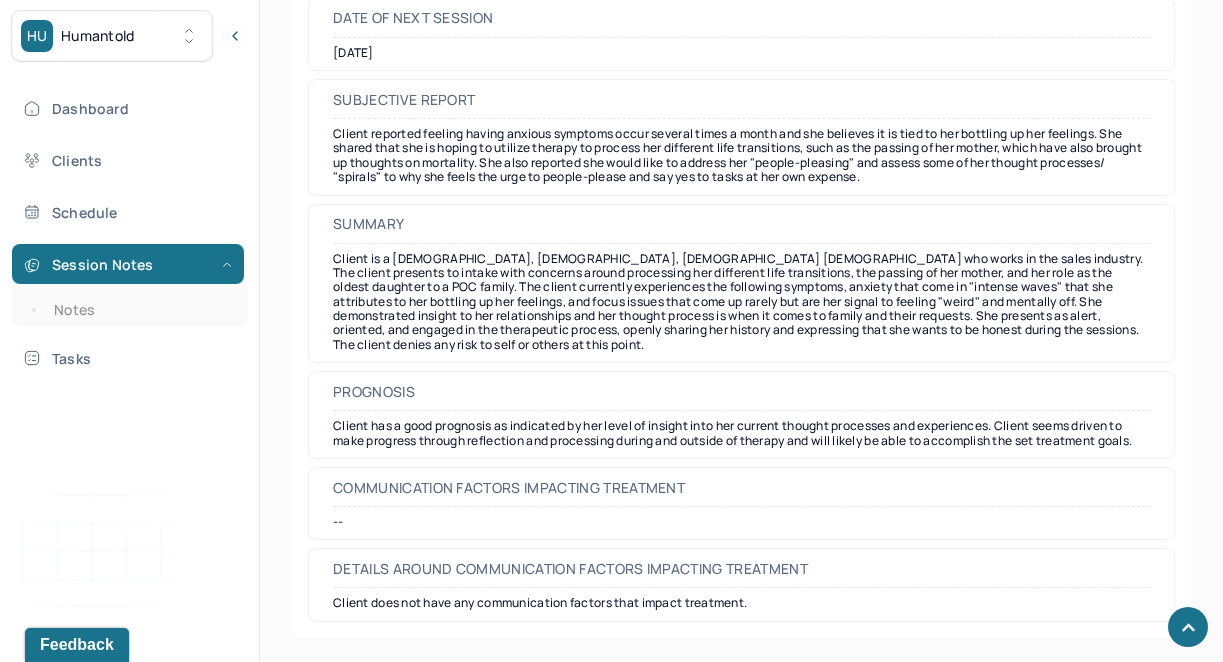 scroll, scrollTop: 163, scrollLeft: 0, axis: vertical 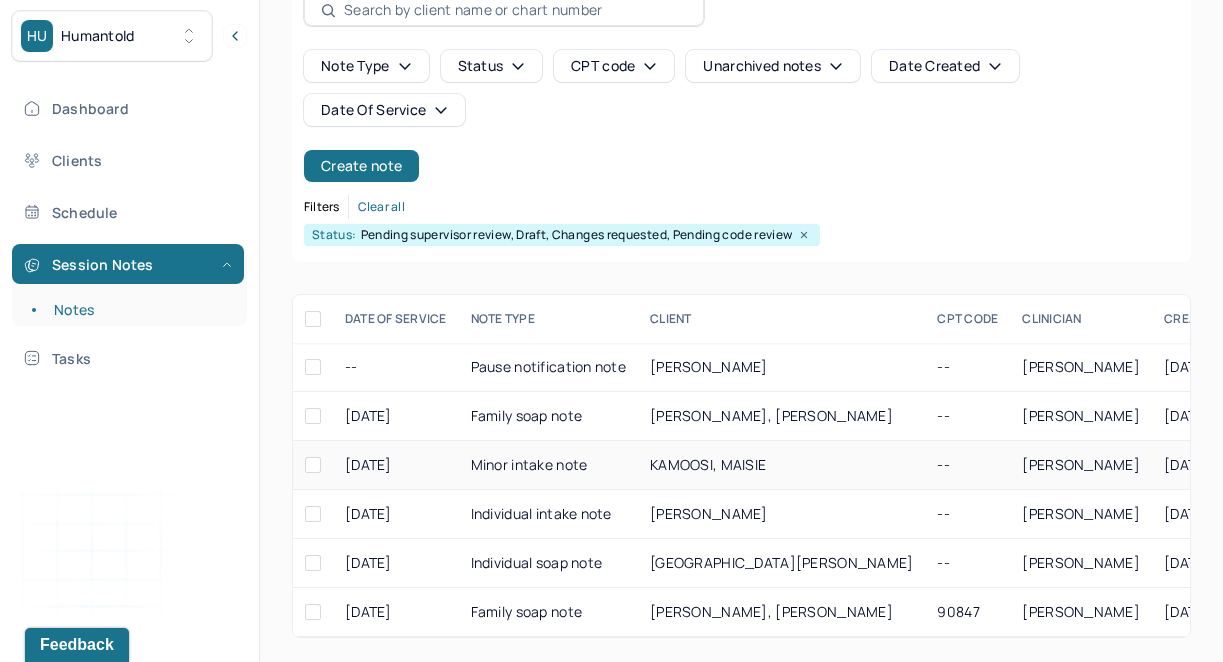 click on "Minor intake note" at bounding box center (548, 465) 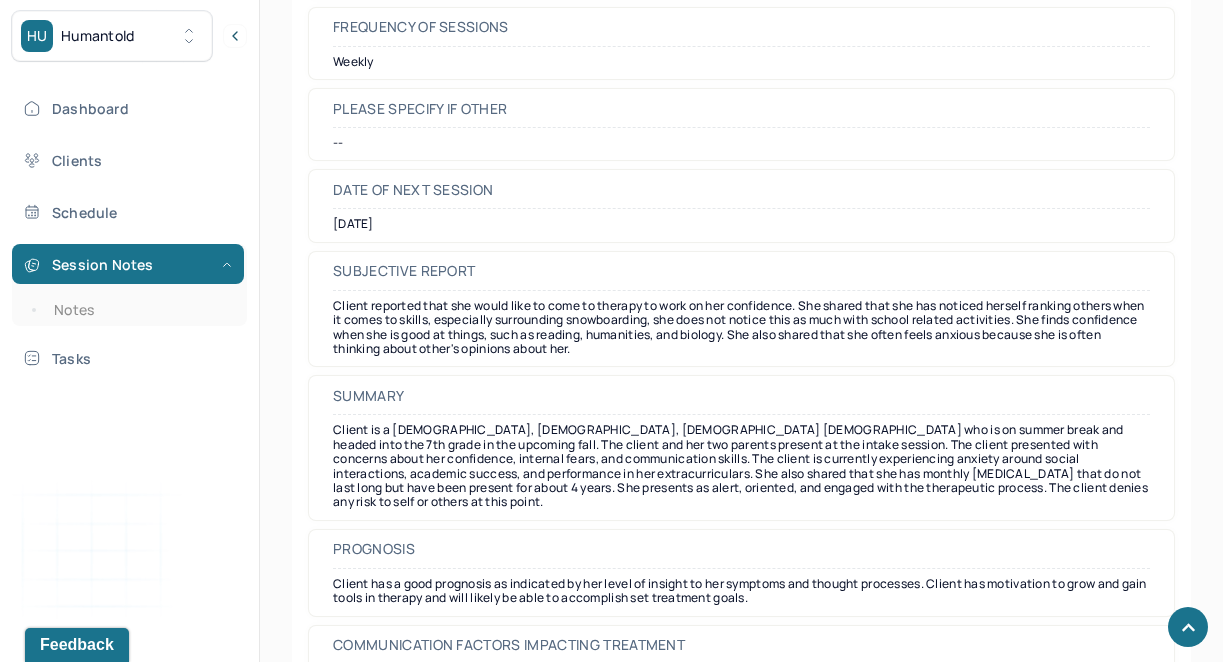 scroll, scrollTop: 9994, scrollLeft: 0, axis: vertical 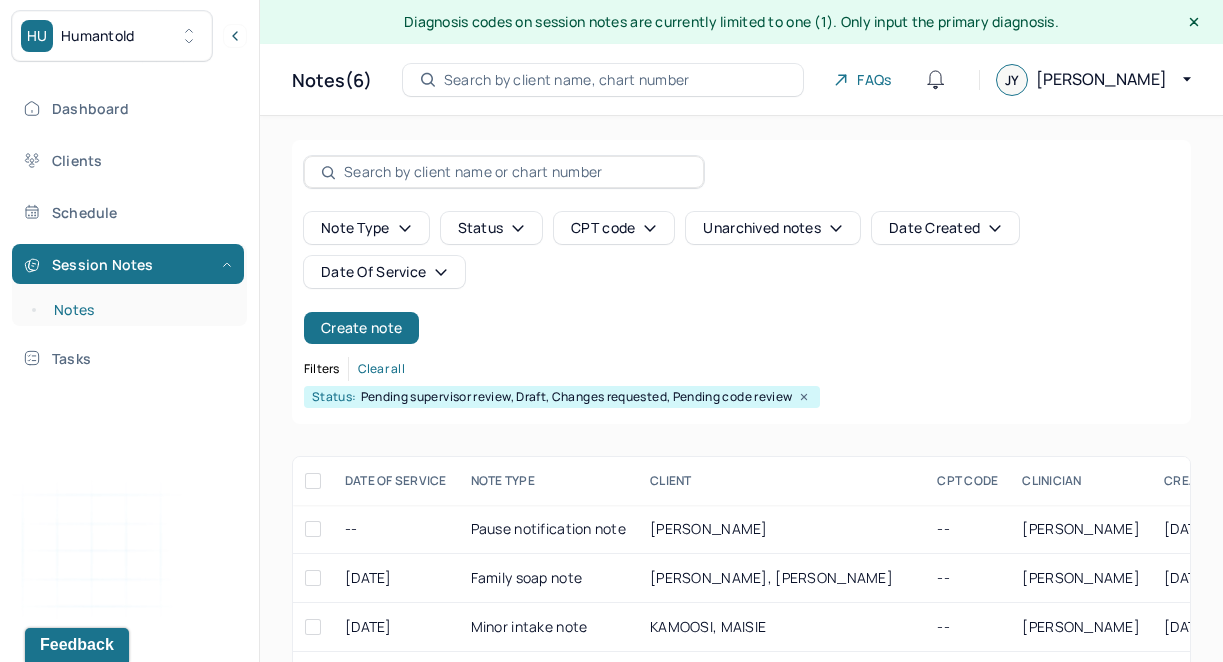 click on "Notes" at bounding box center [139, 310] 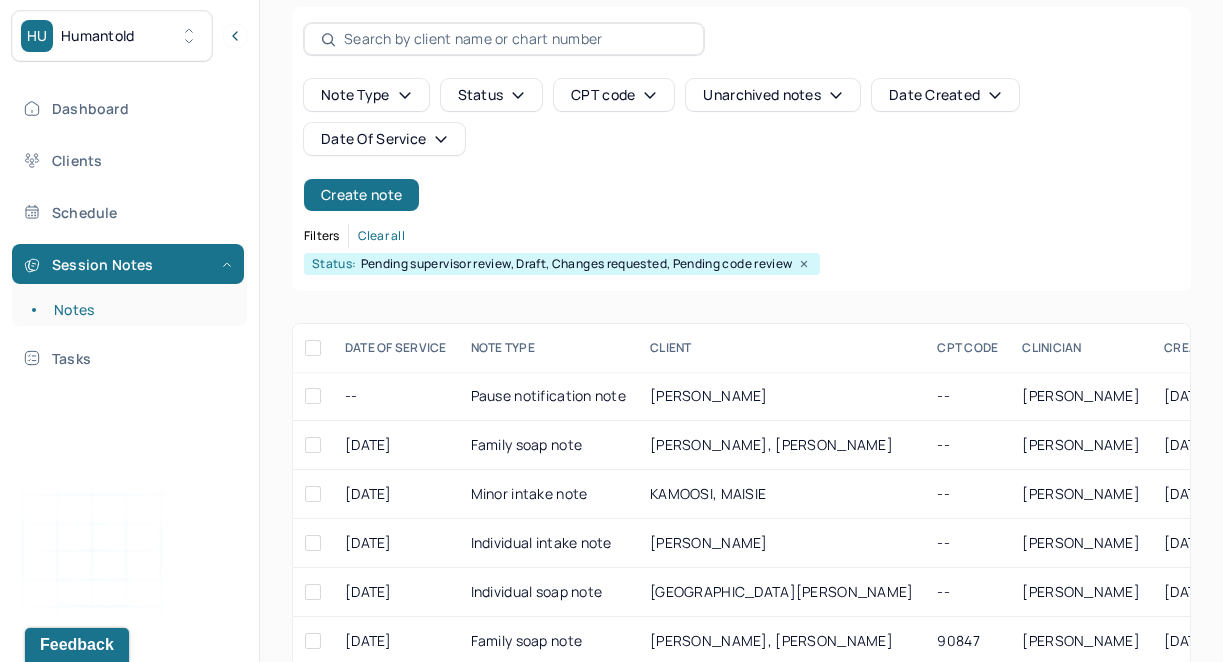 scroll, scrollTop: 128, scrollLeft: 0, axis: vertical 